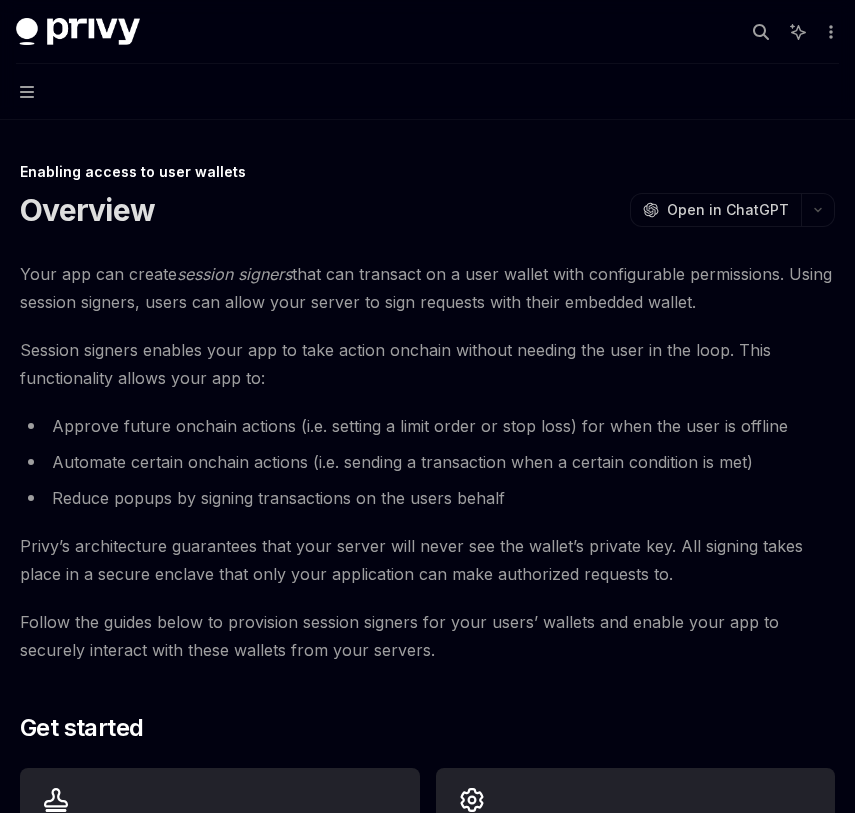 scroll, scrollTop: 416, scrollLeft: 0, axis: vertical 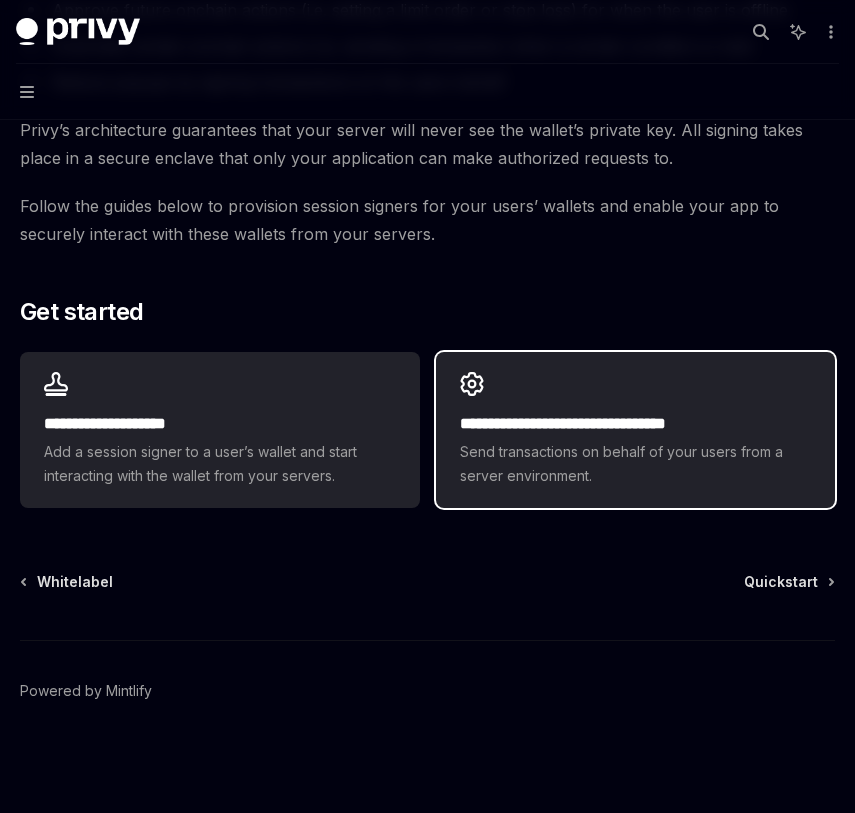 click on "Send transactions on behalf of your users from a server environment." at bounding box center (636, 464) 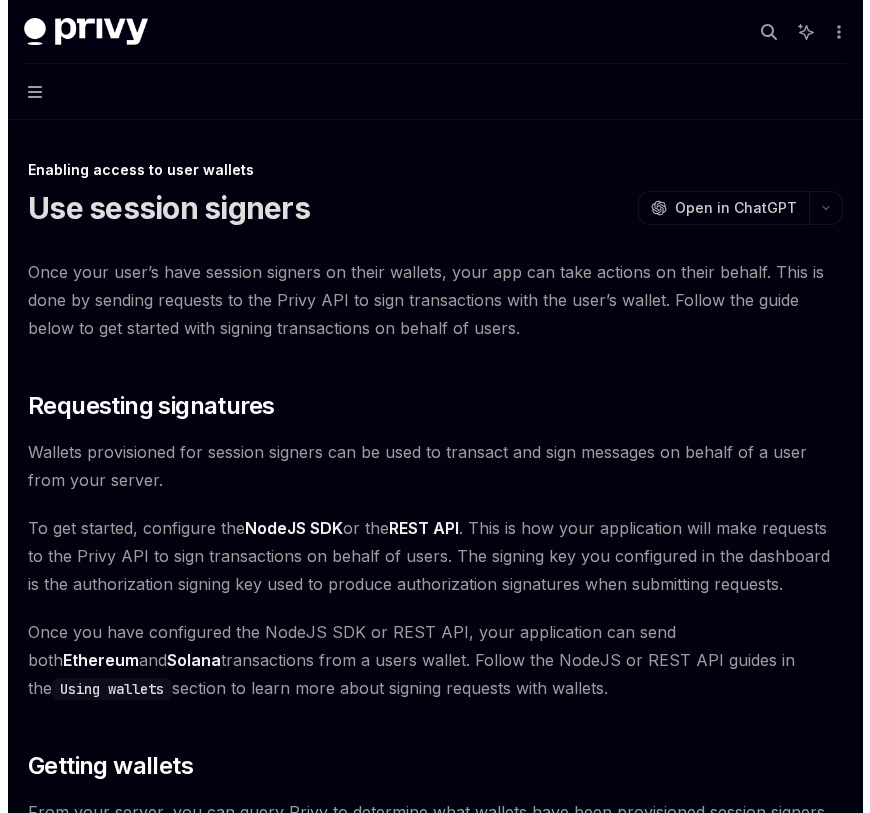scroll, scrollTop: 0, scrollLeft: 0, axis: both 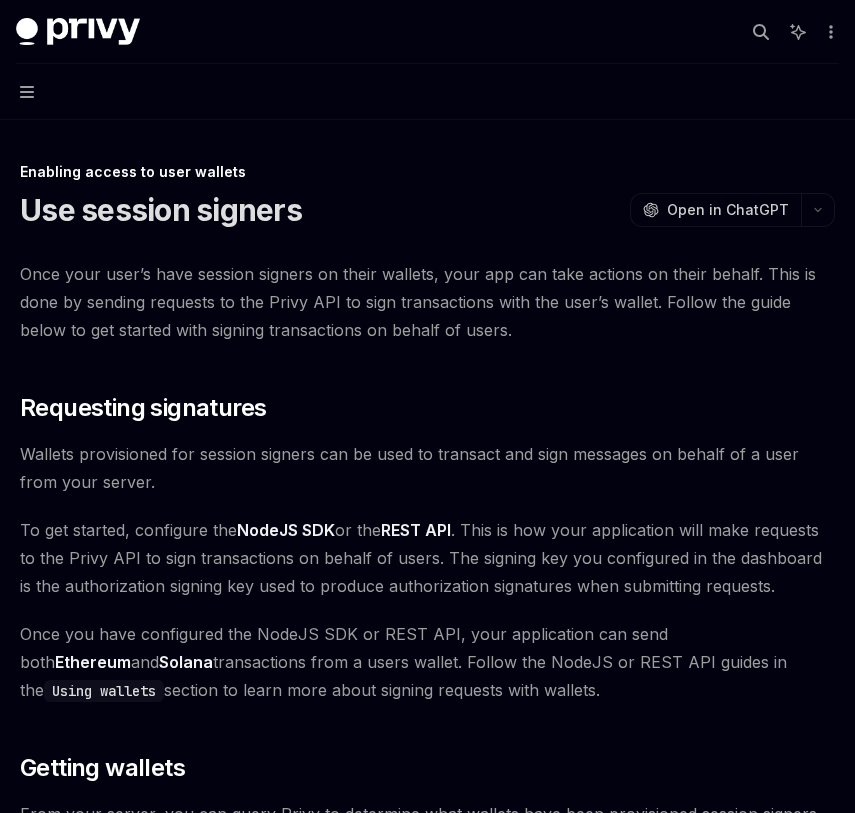 click on "Navigation" at bounding box center [427, 92] 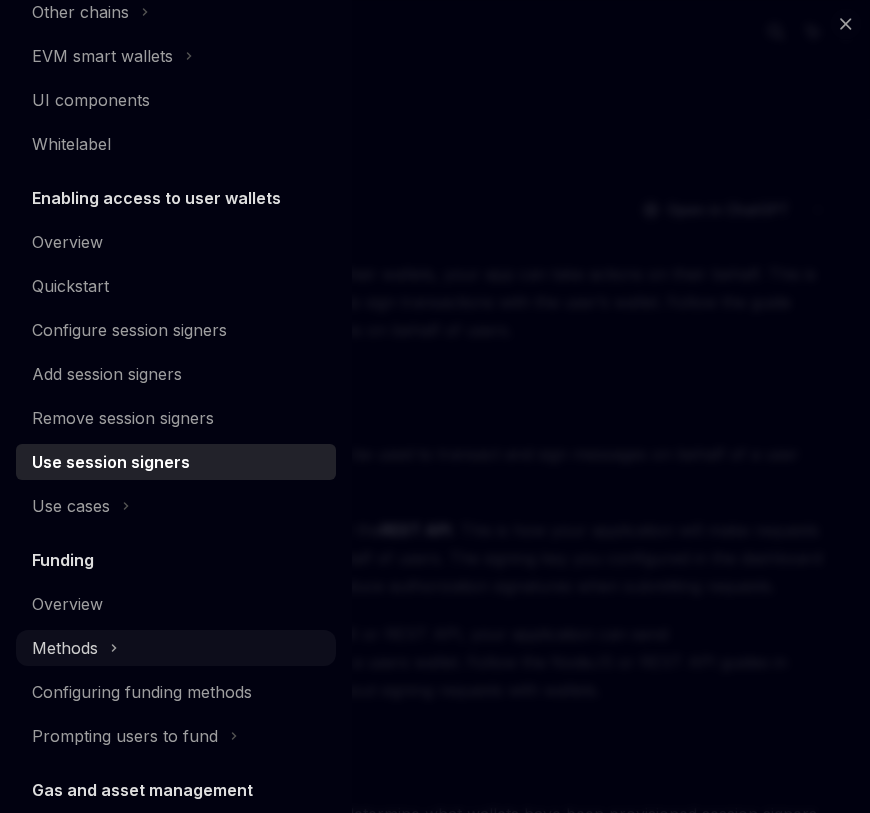 scroll, scrollTop: 606, scrollLeft: 0, axis: vertical 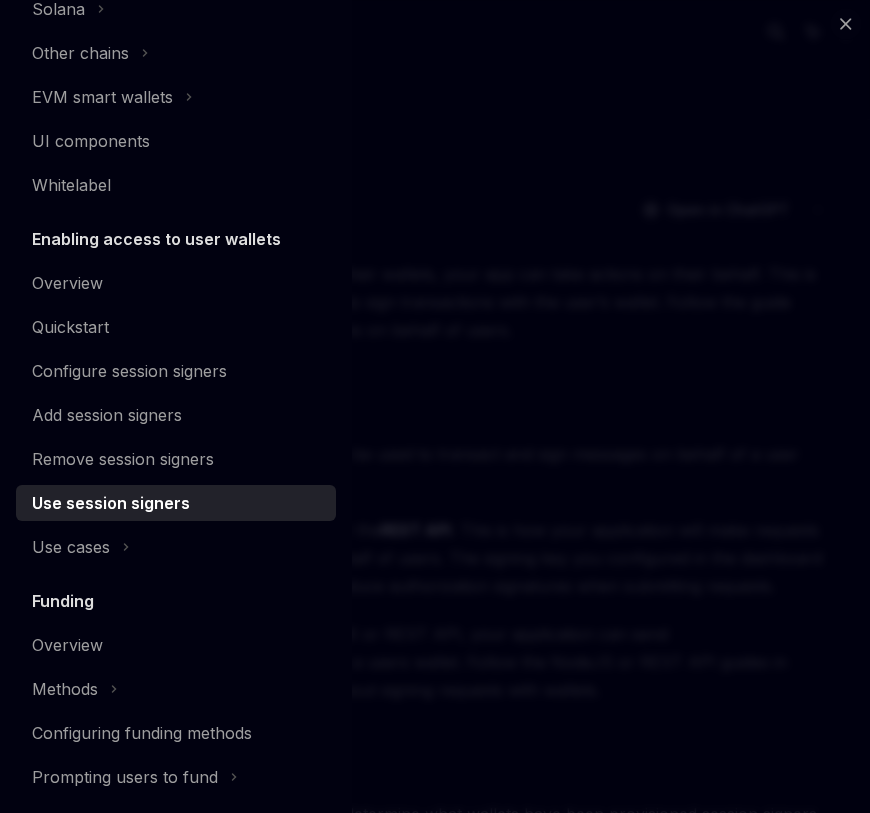 click on "Use session signers" at bounding box center [178, 503] 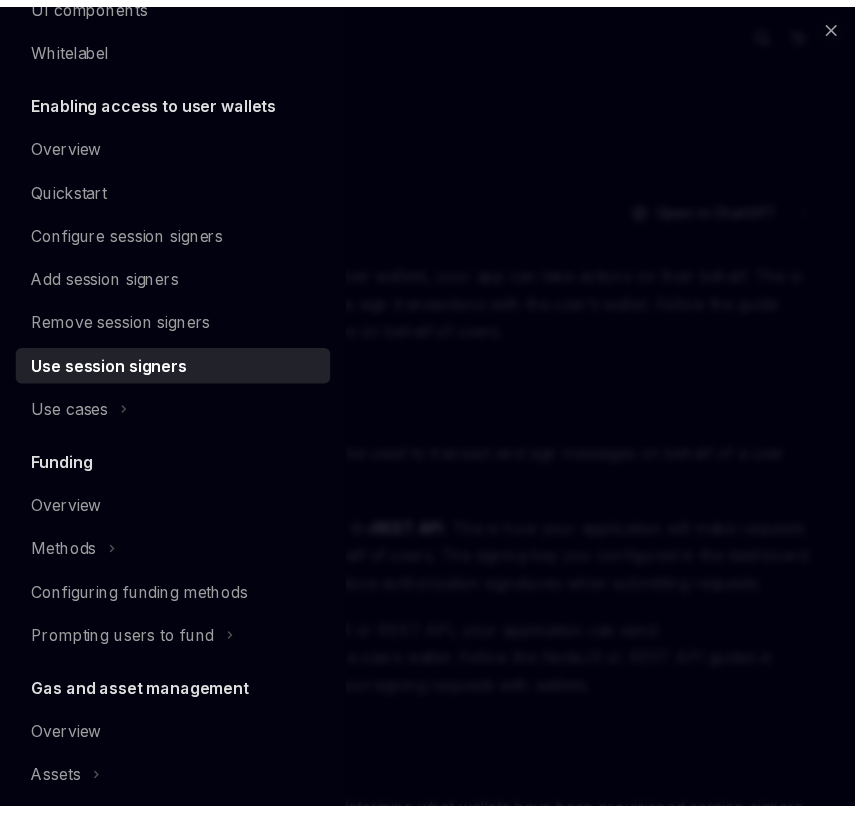 scroll, scrollTop: 671, scrollLeft: 0, axis: vertical 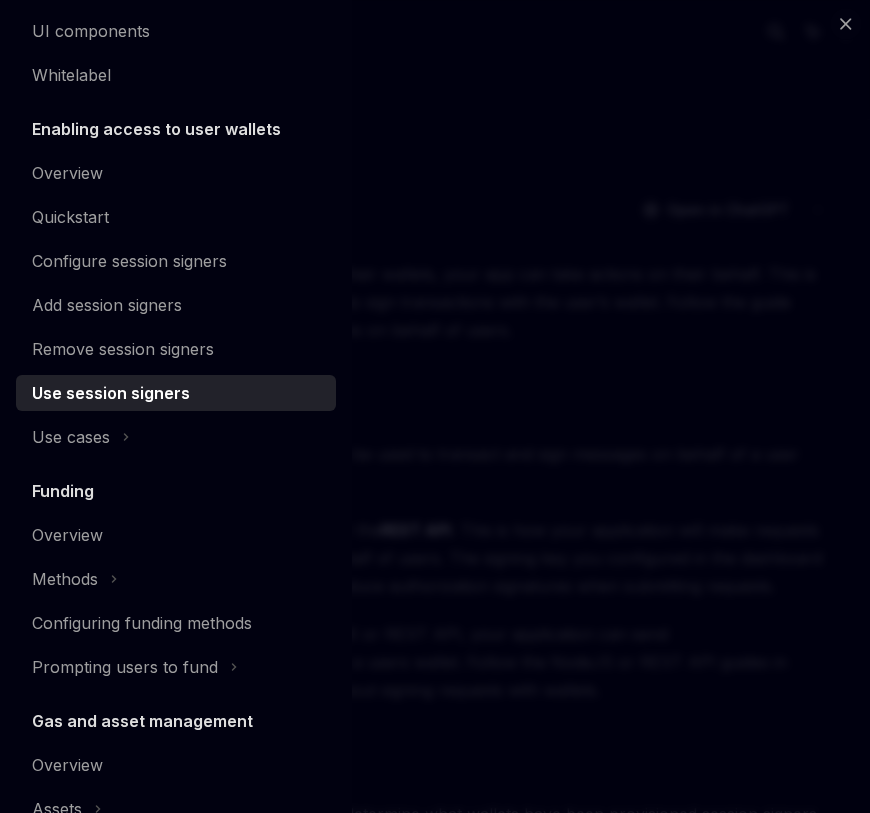 click on "Use session signers" at bounding box center (111, 393) 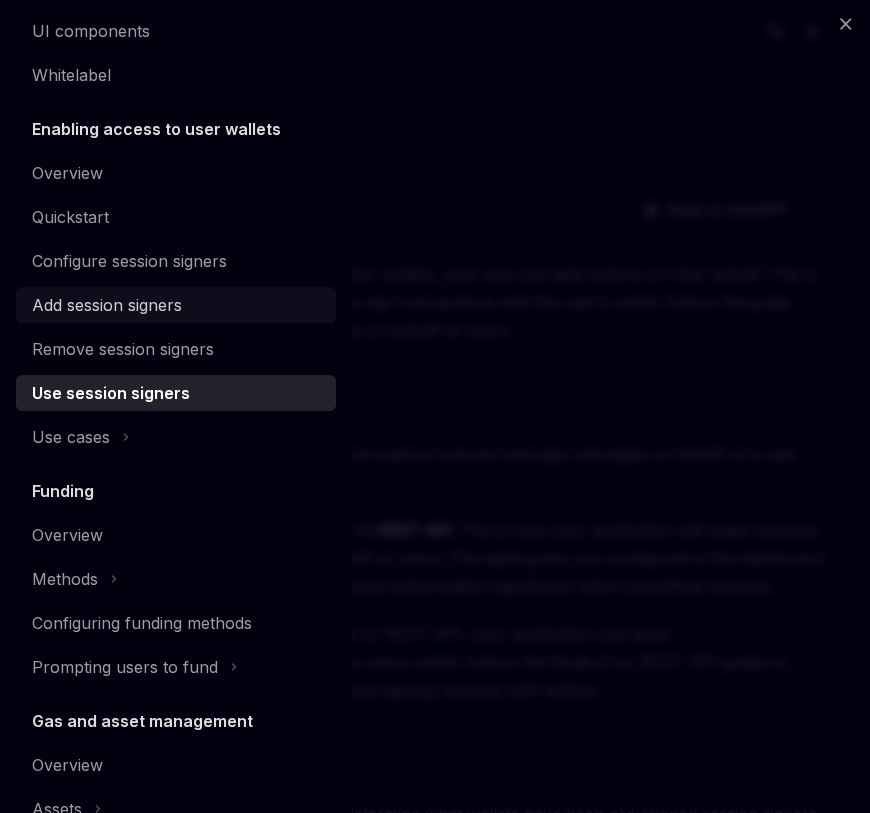 click on "Add session signers" at bounding box center (107, 305) 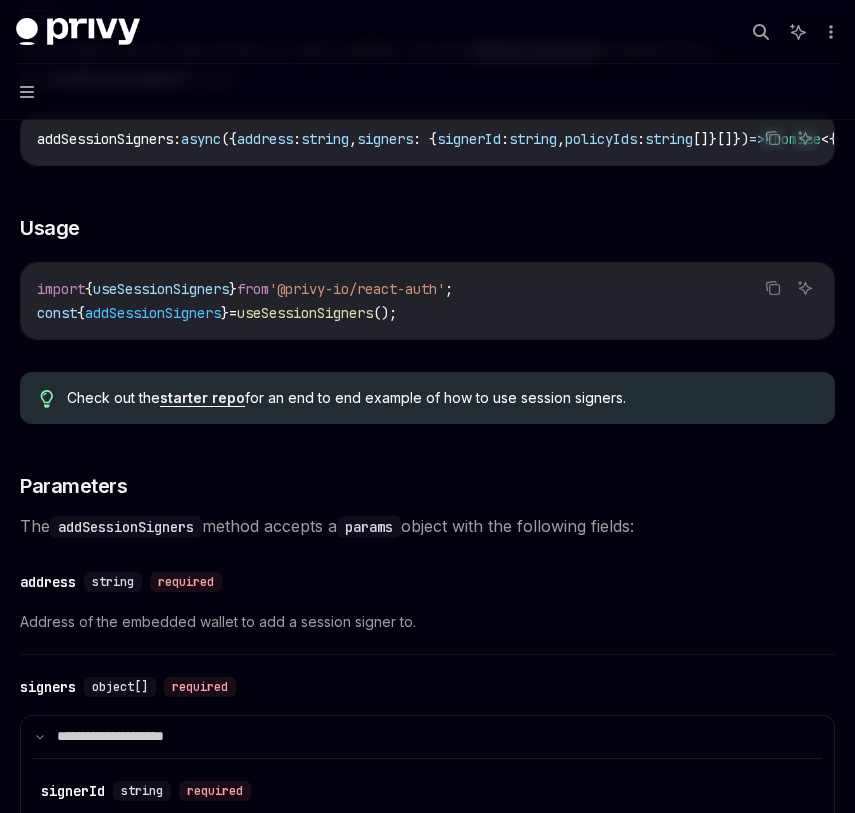 scroll, scrollTop: 0, scrollLeft: 0, axis: both 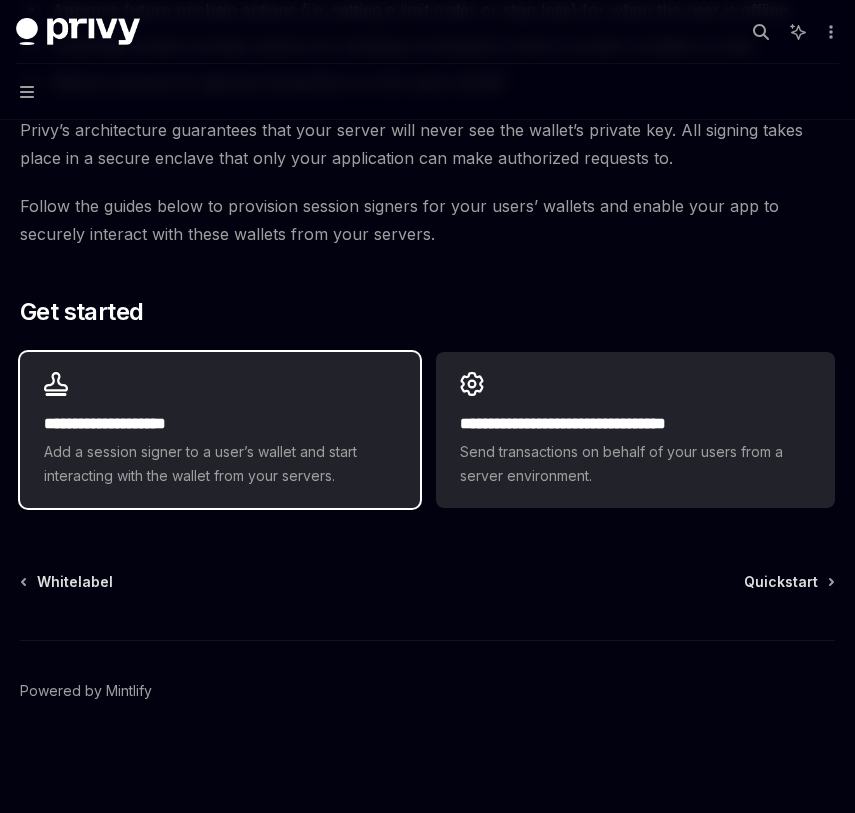click on "Add a session signer to a user’s wallet and start interacting with the wallet from your servers." at bounding box center [220, 464] 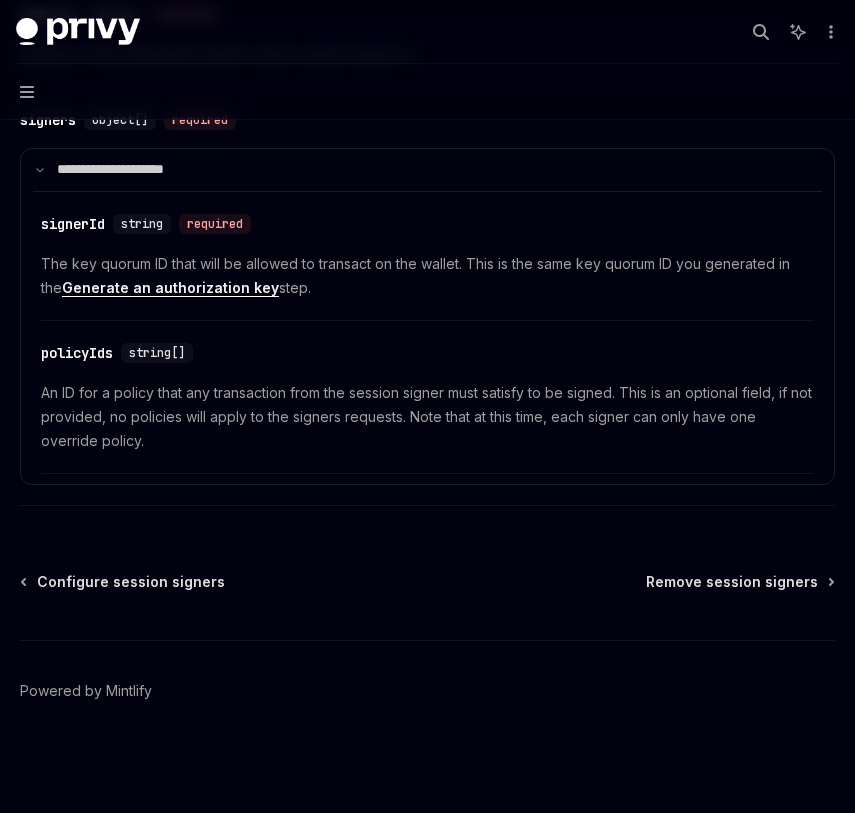 scroll, scrollTop: 0, scrollLeft: 0, axis: both 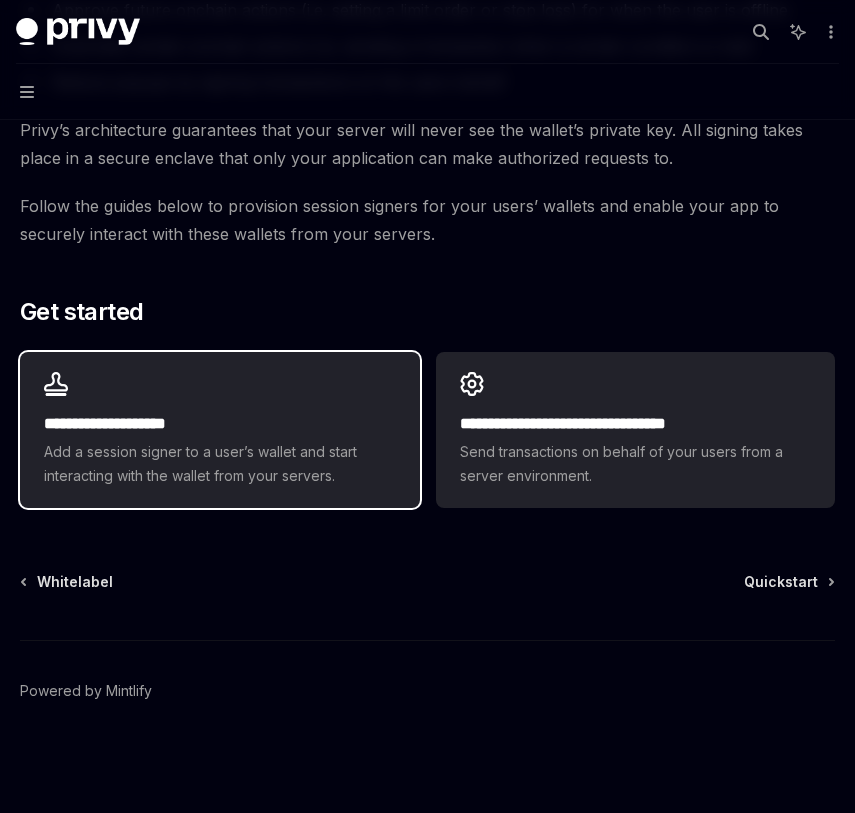drag, startPoint x: 169, startPoint y: 439, endPoint x: 191, endPoint y: 442, distance: 22.203604 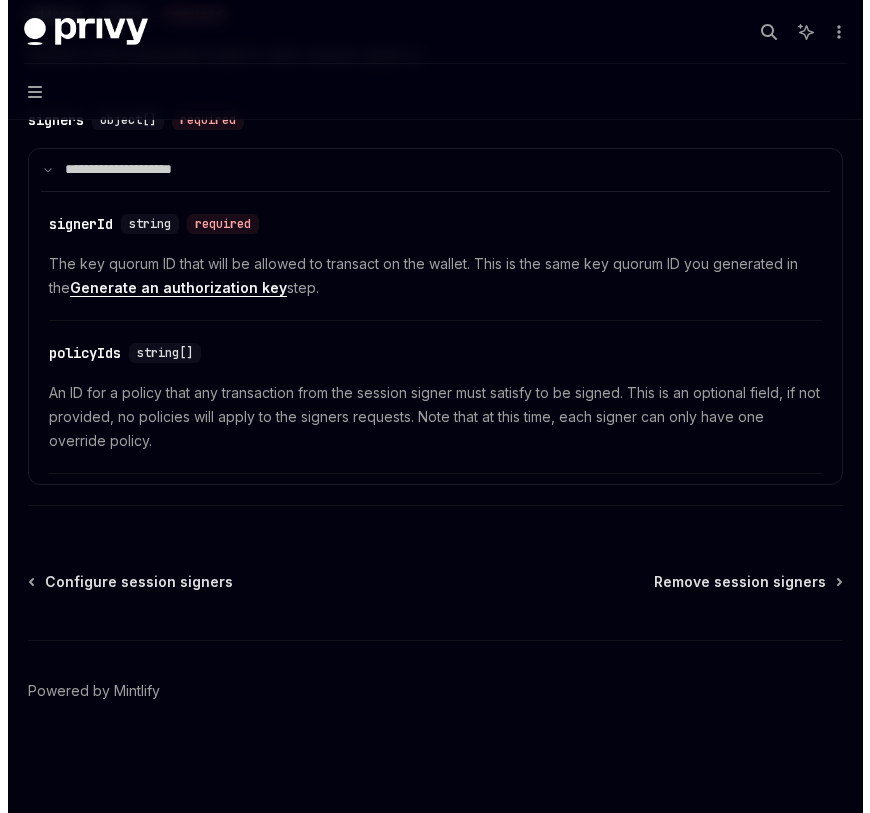 scroll, scrollTop: 0, scrollLeft: 0, axis: both 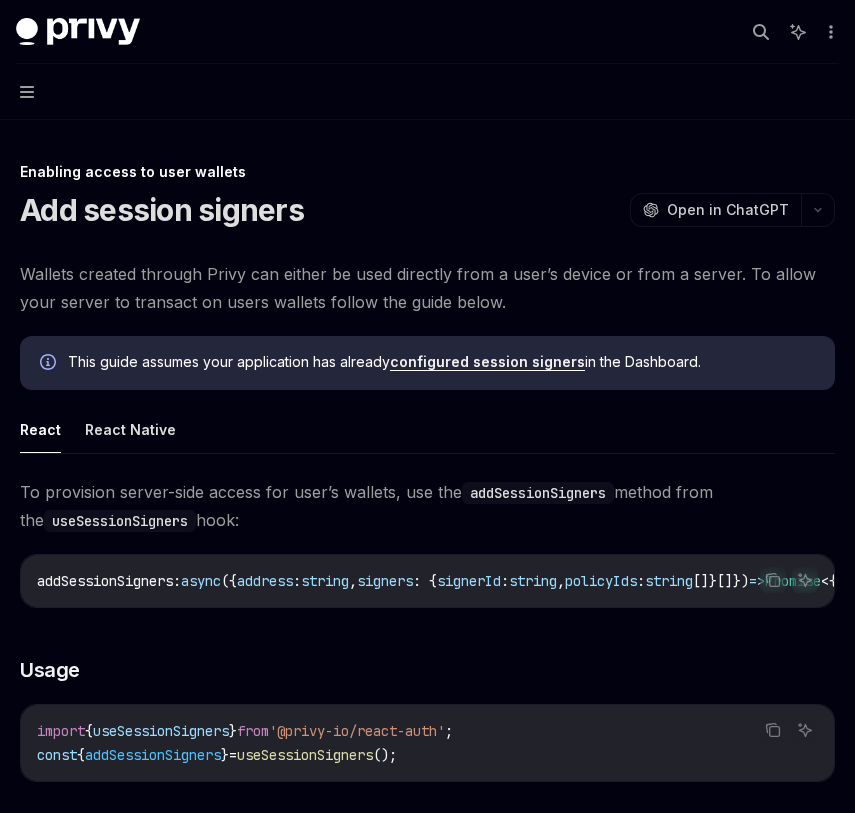 click on "Navigation" at bounding box center (427, 92) 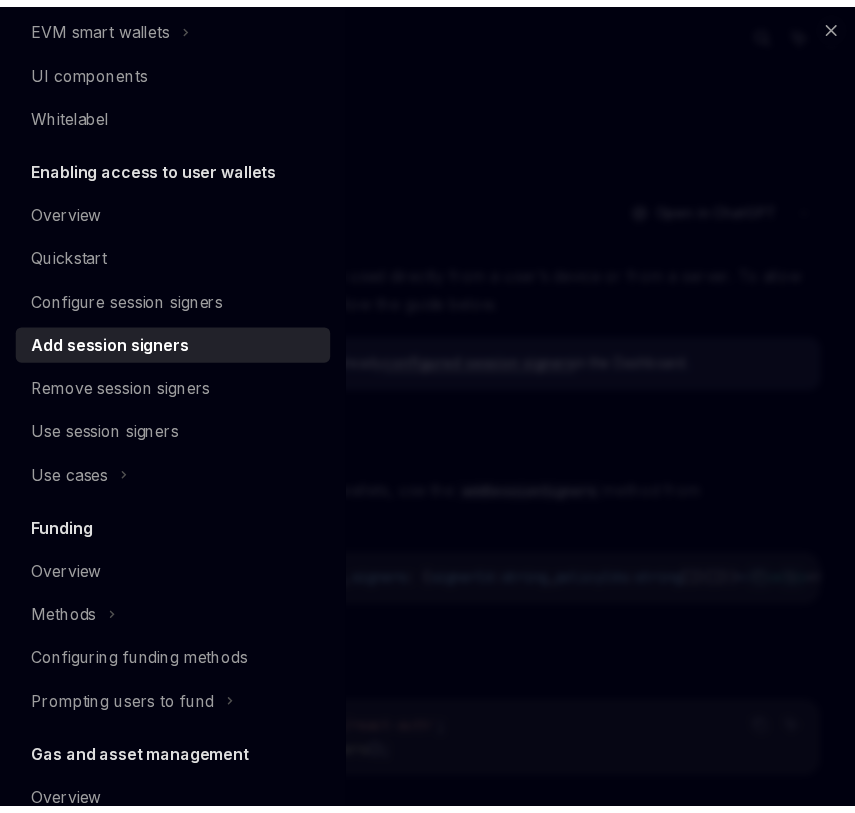 scroll, scrollTop: 605, scrollLeft: 0, axis: vertical 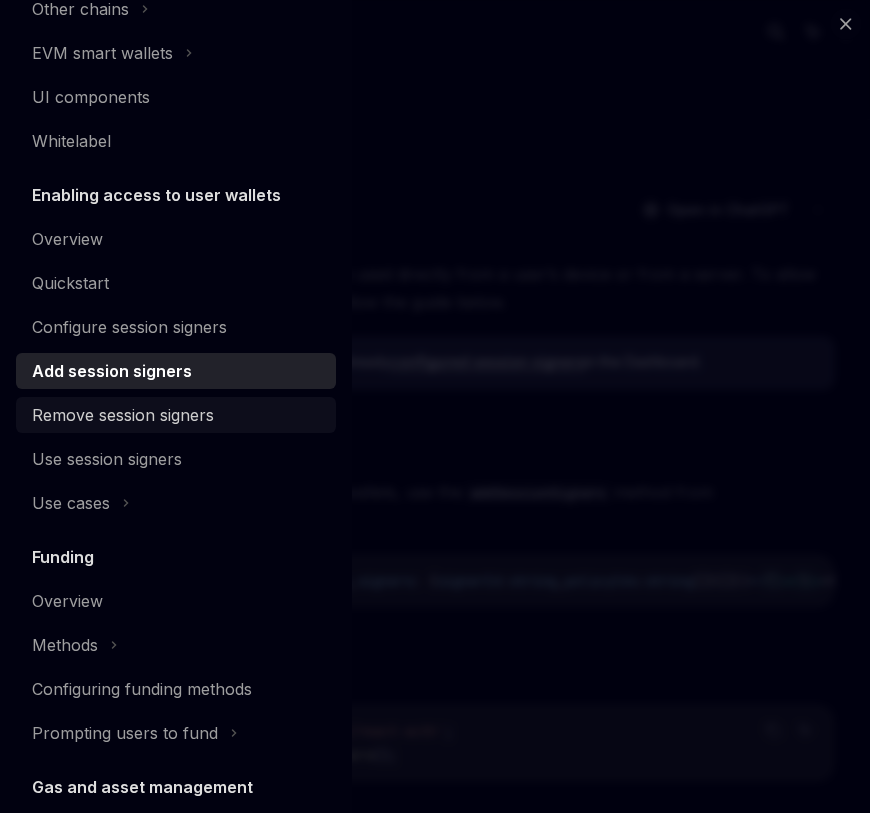 click on "Remove session signers" at bounding box center (176, 415) 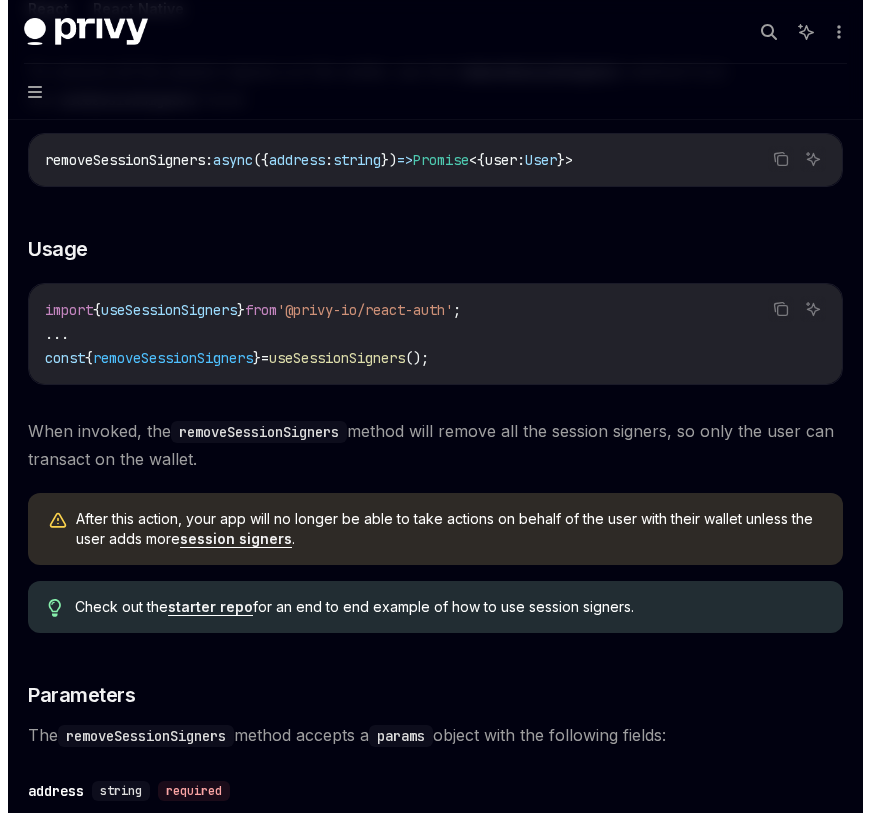 scroll, scrollTop: 0, scrollLeft: 0, axis: both 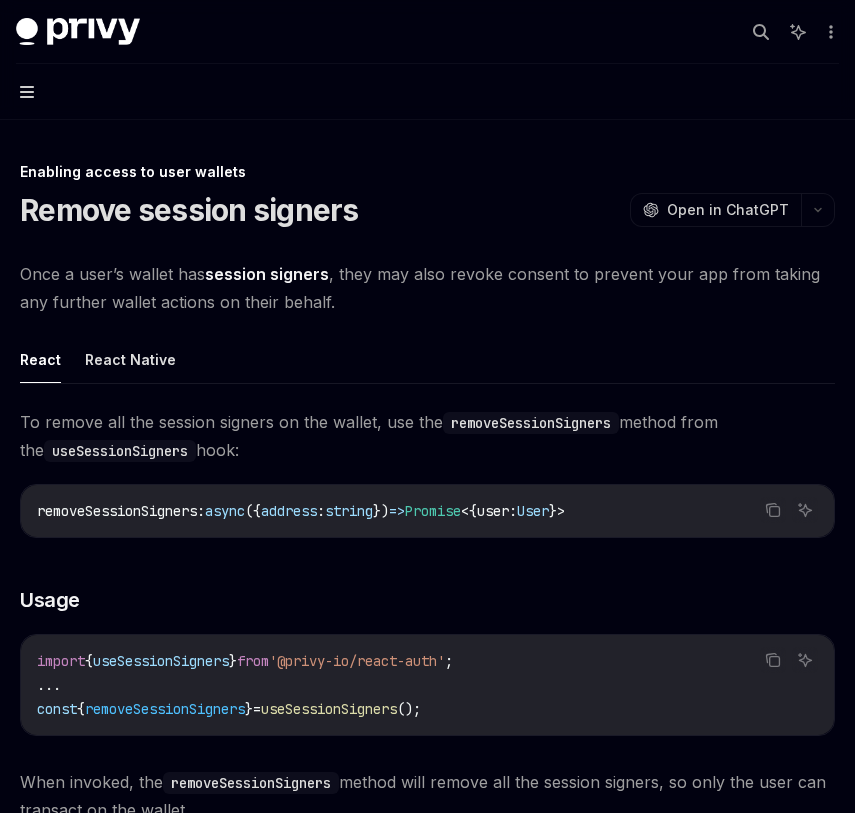 click 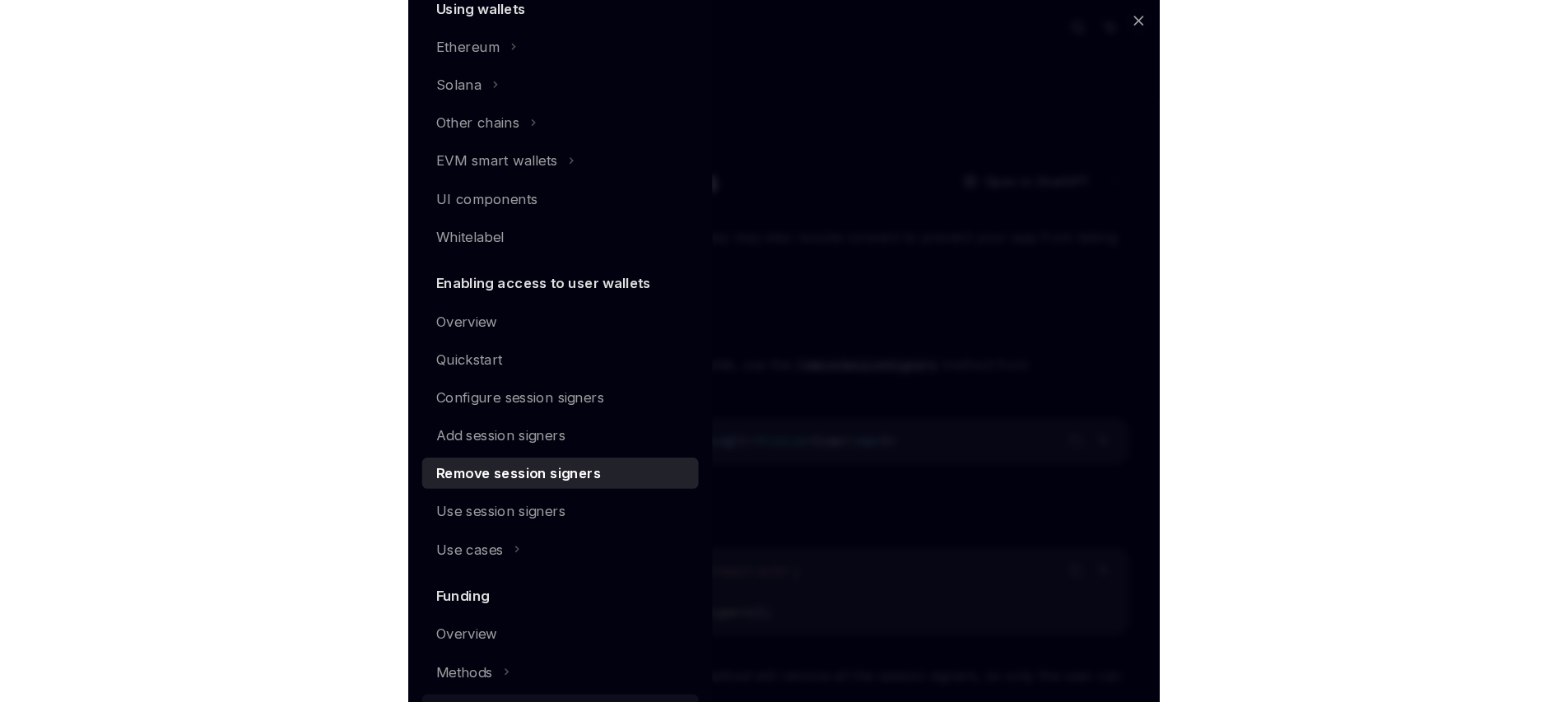scroll, scrollTop: 0, scrollLeft: 0, axis: both 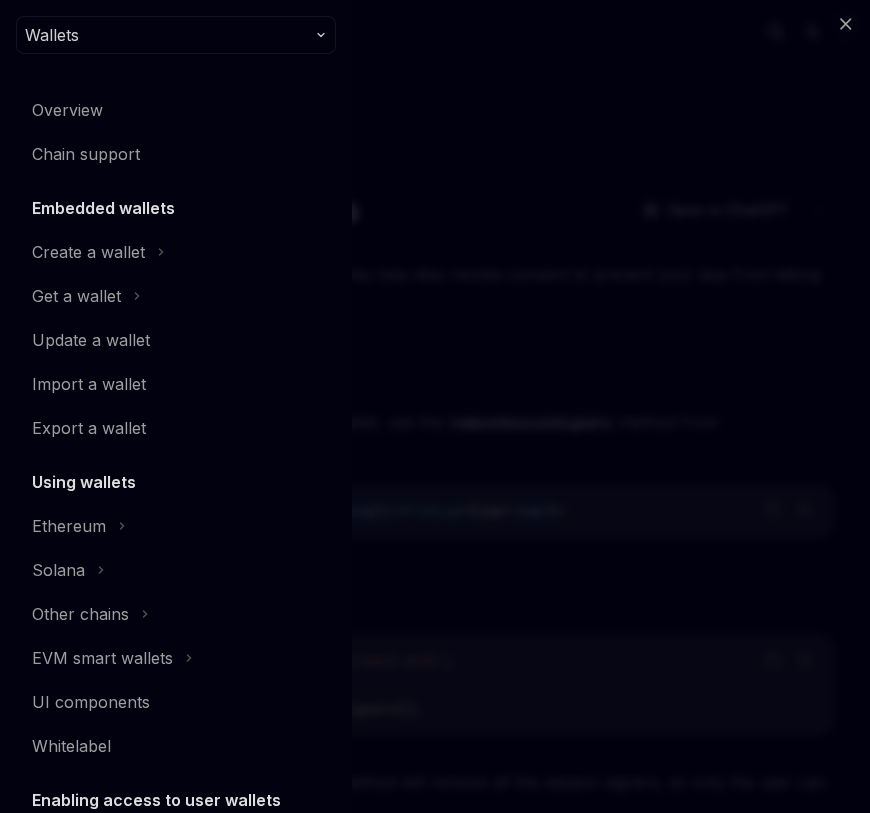 click on "Close navigation Wallets   Overview Chain support Embedded wallets Create a wallet Get a wallet Update a wallet Import a wallet Export a wallet Using wallets Ethereum Solana Other chains EVM smart wallets UI components Whitelabel Enabling access to user wallets Overview Quickstart Configure session signers Add session signers Remove session signers Use session signers Use cases Funding Overview Methods Configuring funding methods Prompting users to fund Gas and asset management Overview Assets Gas management Global wallets Overview Launch your global wallet Integrate a global wallet" at bounding box center [435, 406] 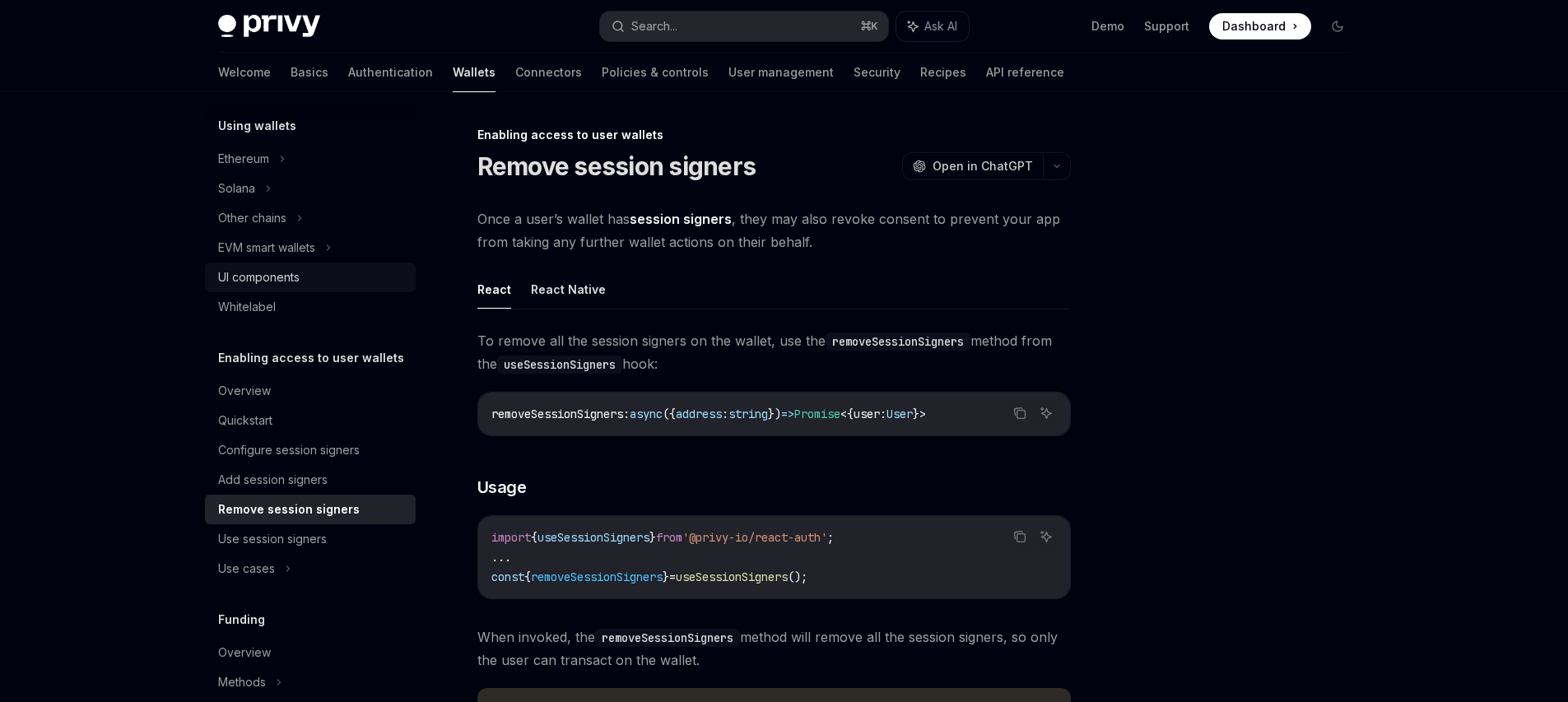 scroll, scrollTop: 314, scrollLeft: 0, axis: vertical 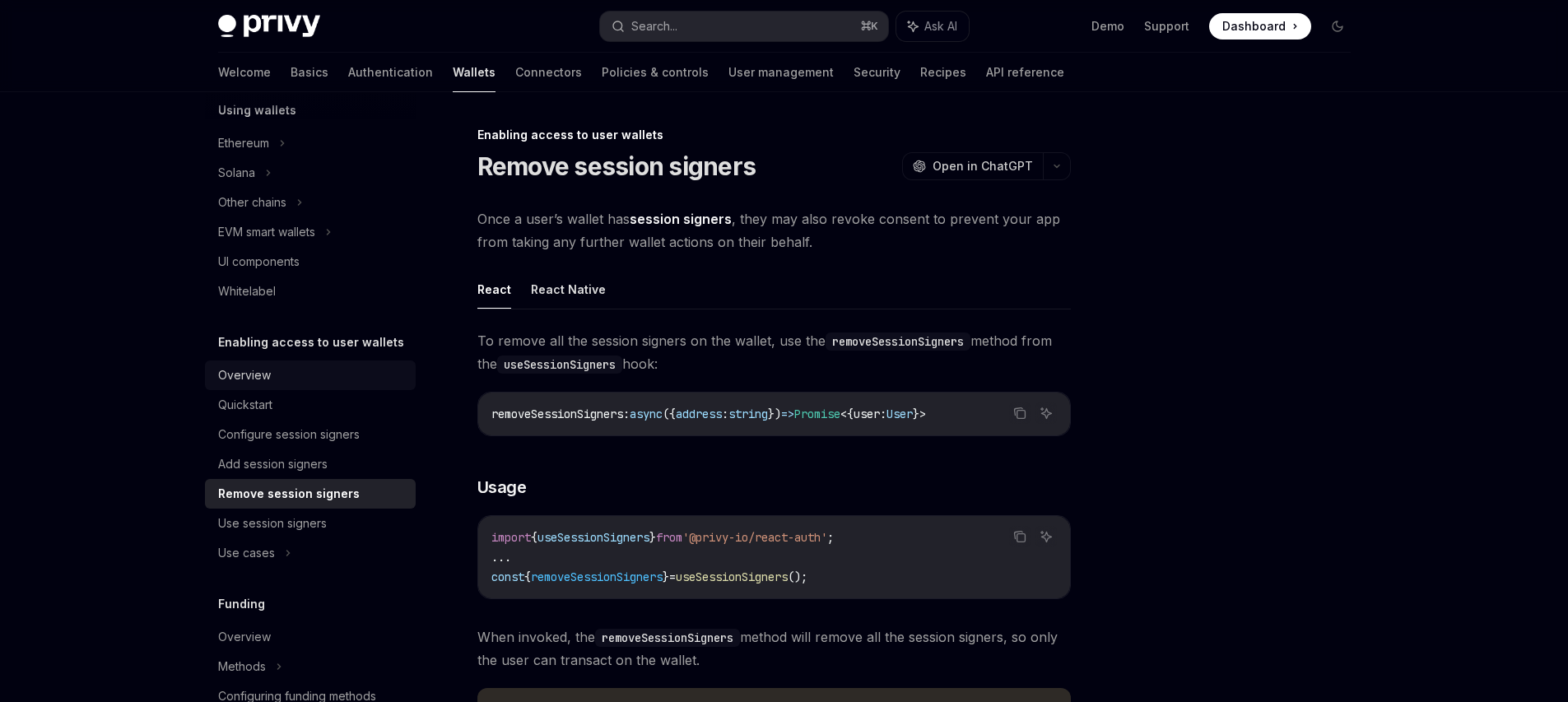 click on "Overview" at bounding box center [312, 375] 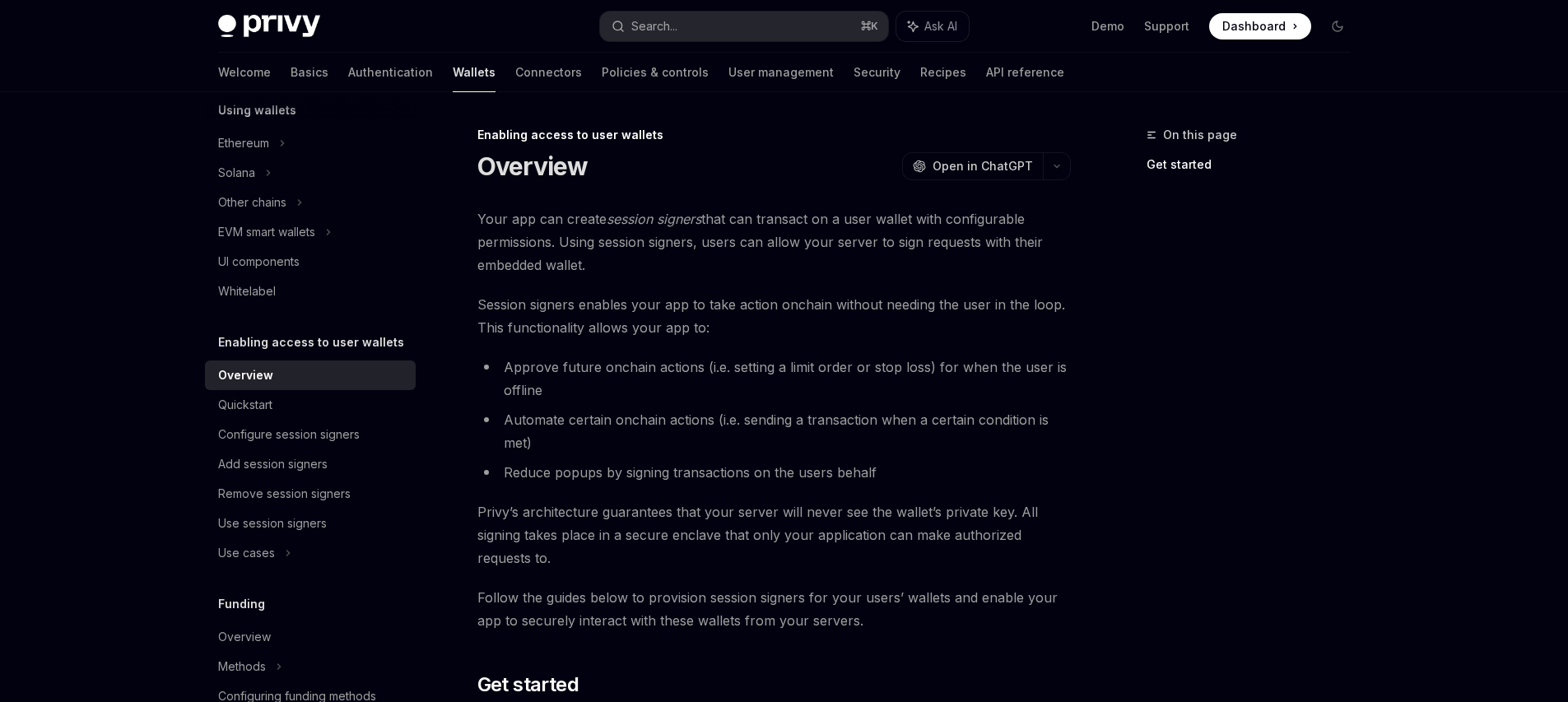drag, startPoint x: 629, startPoint y: 275, endPoint x: 477, endPoint y: 216, distance: 163.04907 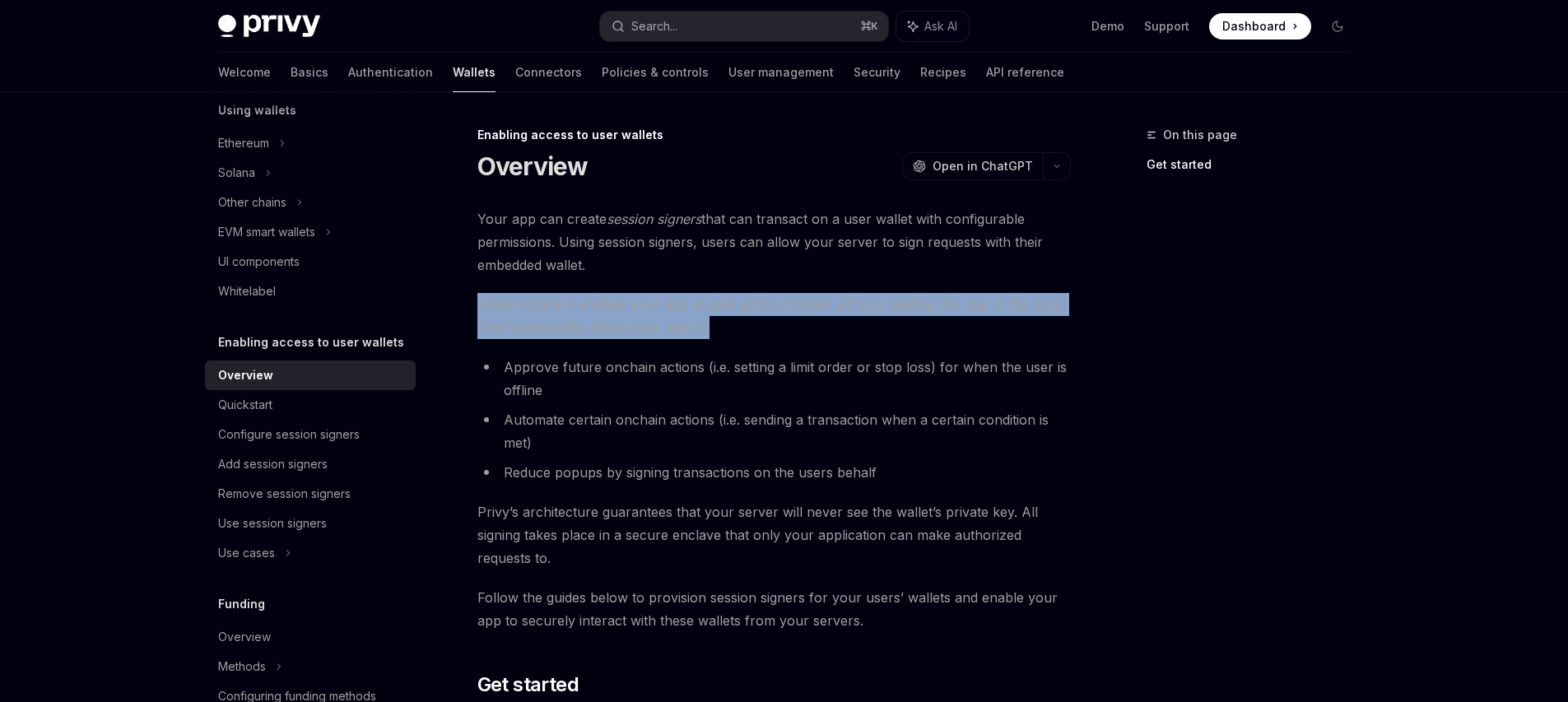 drag, startPoint x: 747, startPoint y: 337, endPoint x: 450, endPoint y: 292, distance: 300.38975 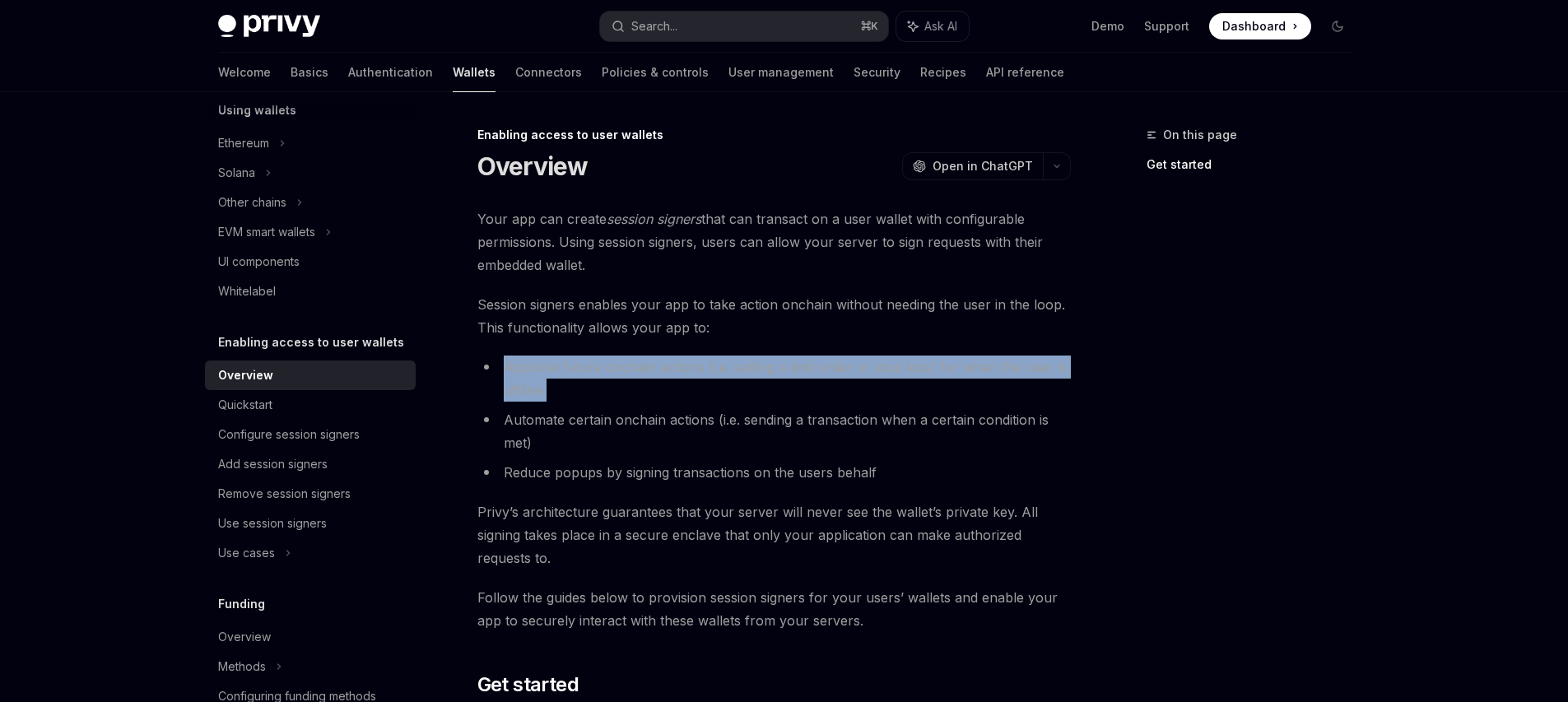 drag, startPoint x: 539, startPoint y: 393, endPoint x: 453, endPoint y: 360, distance: 92.11406 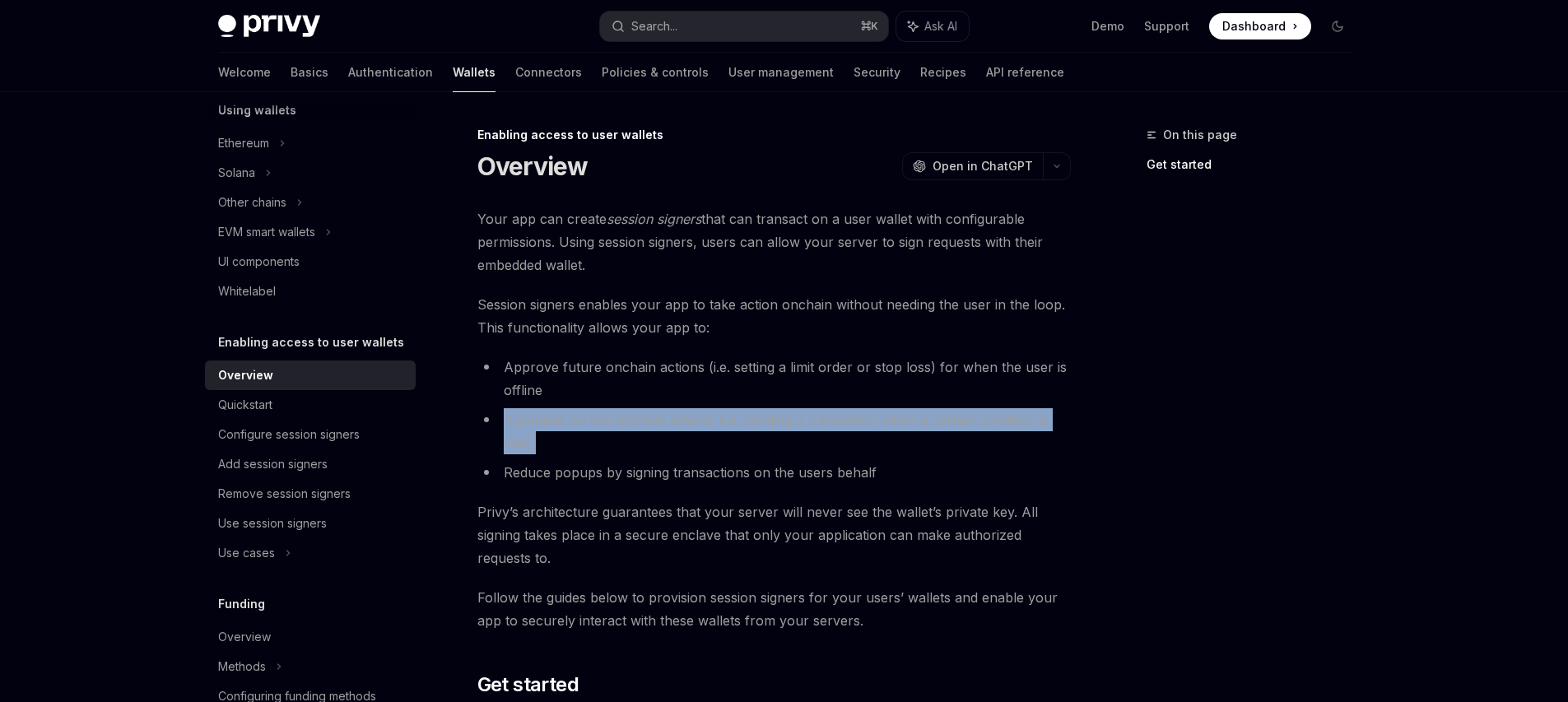 drag, startPoint x: 630, startPoint y: 451, endPoint x: 478, endPoint y: 409, distance: 157.69591 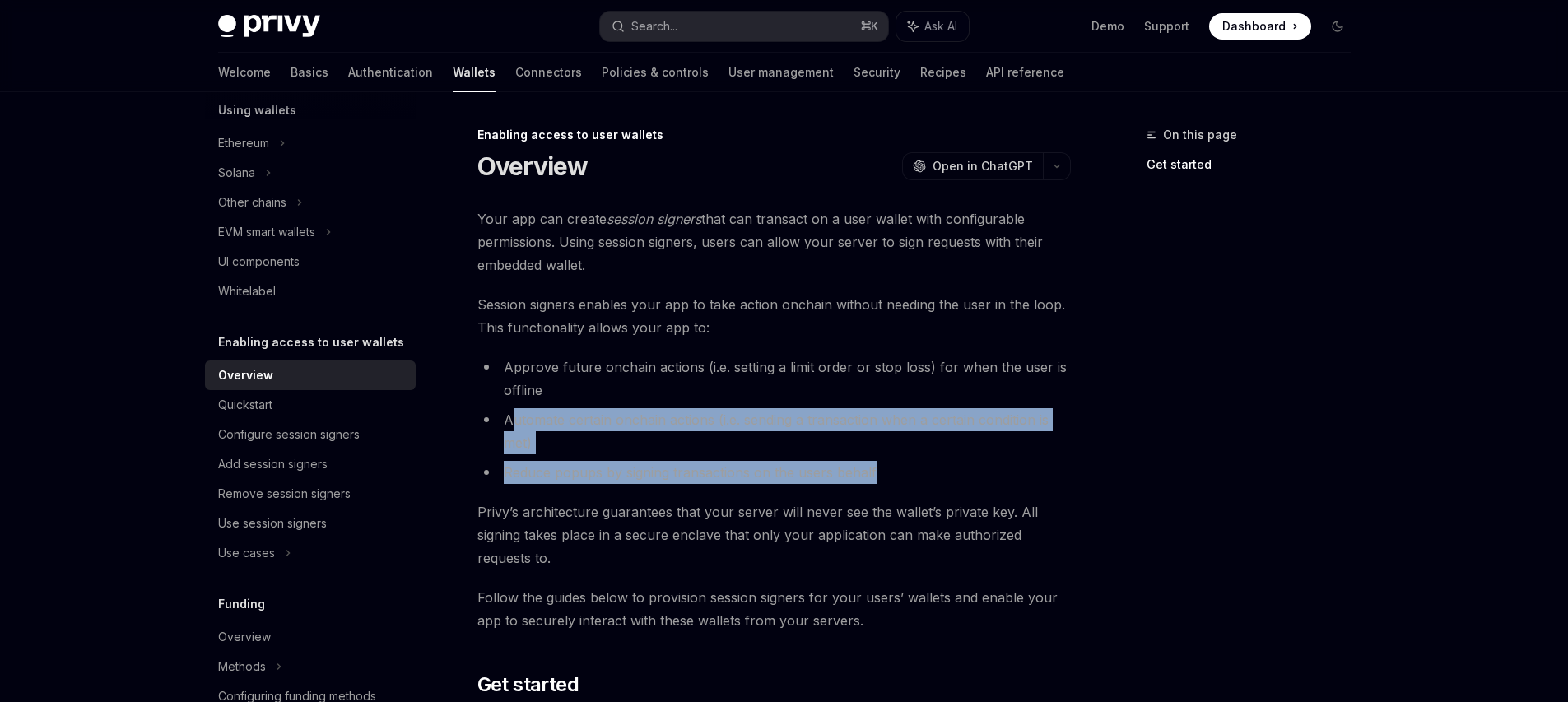 drag, startPoint x: 893, startPoint y: 477, endPoint x: 509, endPoint y: 416, distance: 388.81487 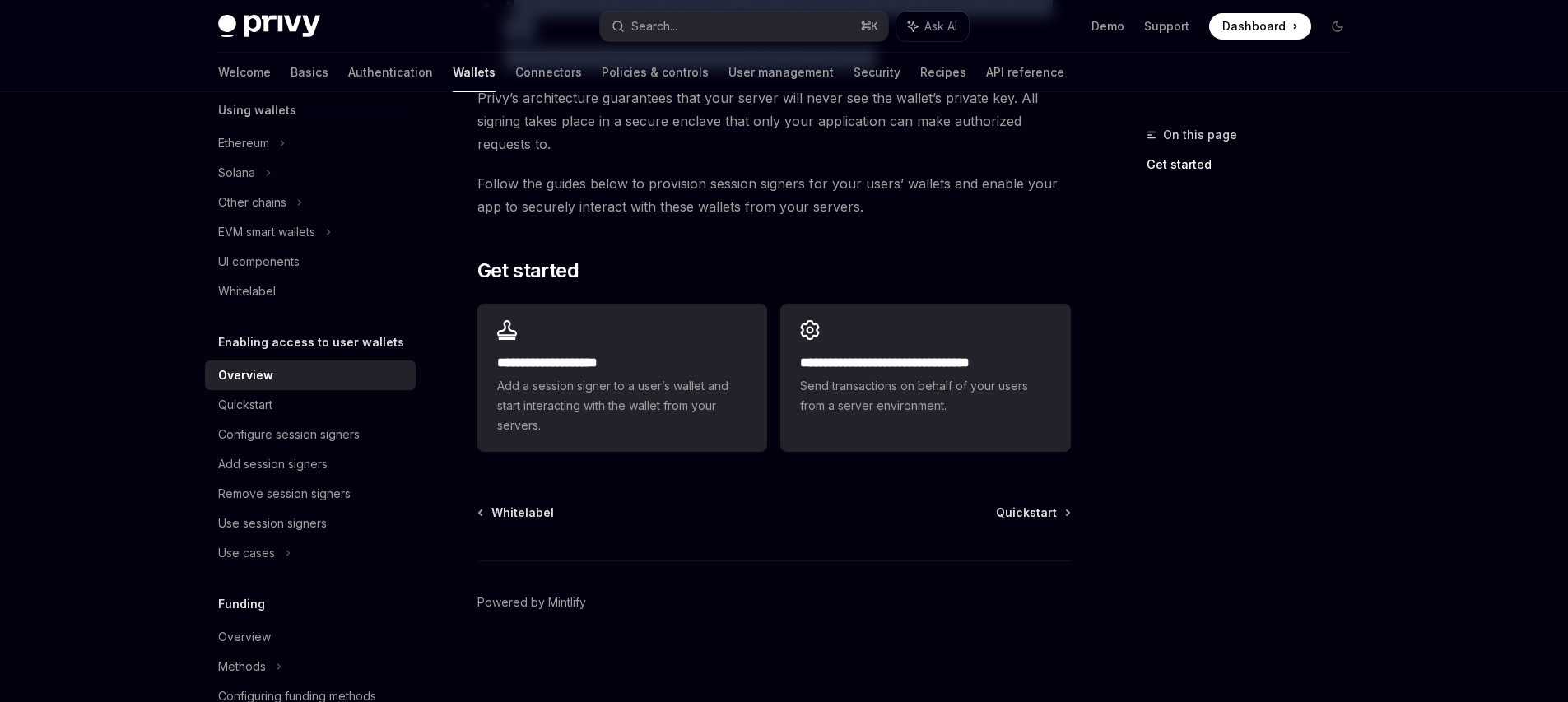 scroll, scrollTop: 415, scrollLeft: 0, axis: vertical 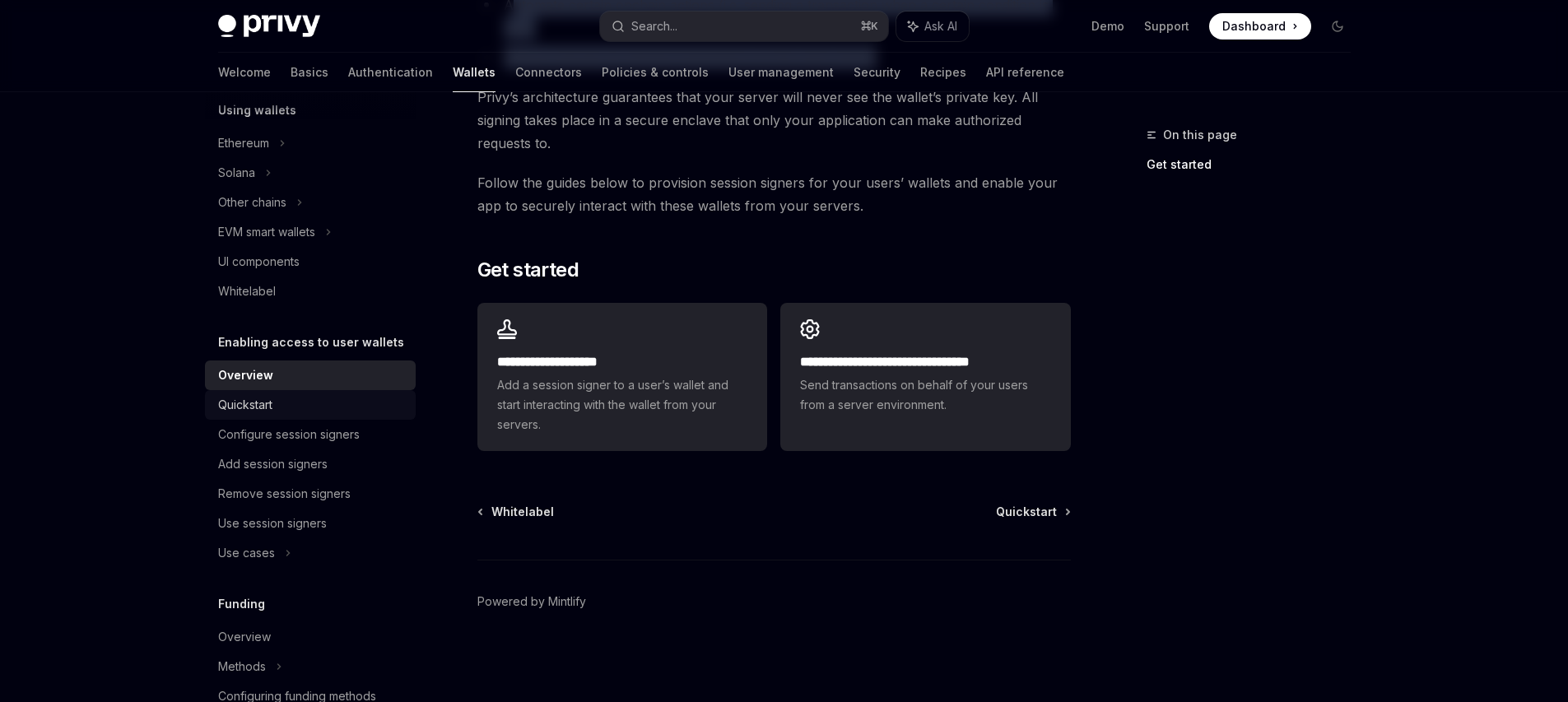 click on "Quickstart" at bounding box center [245, 405] 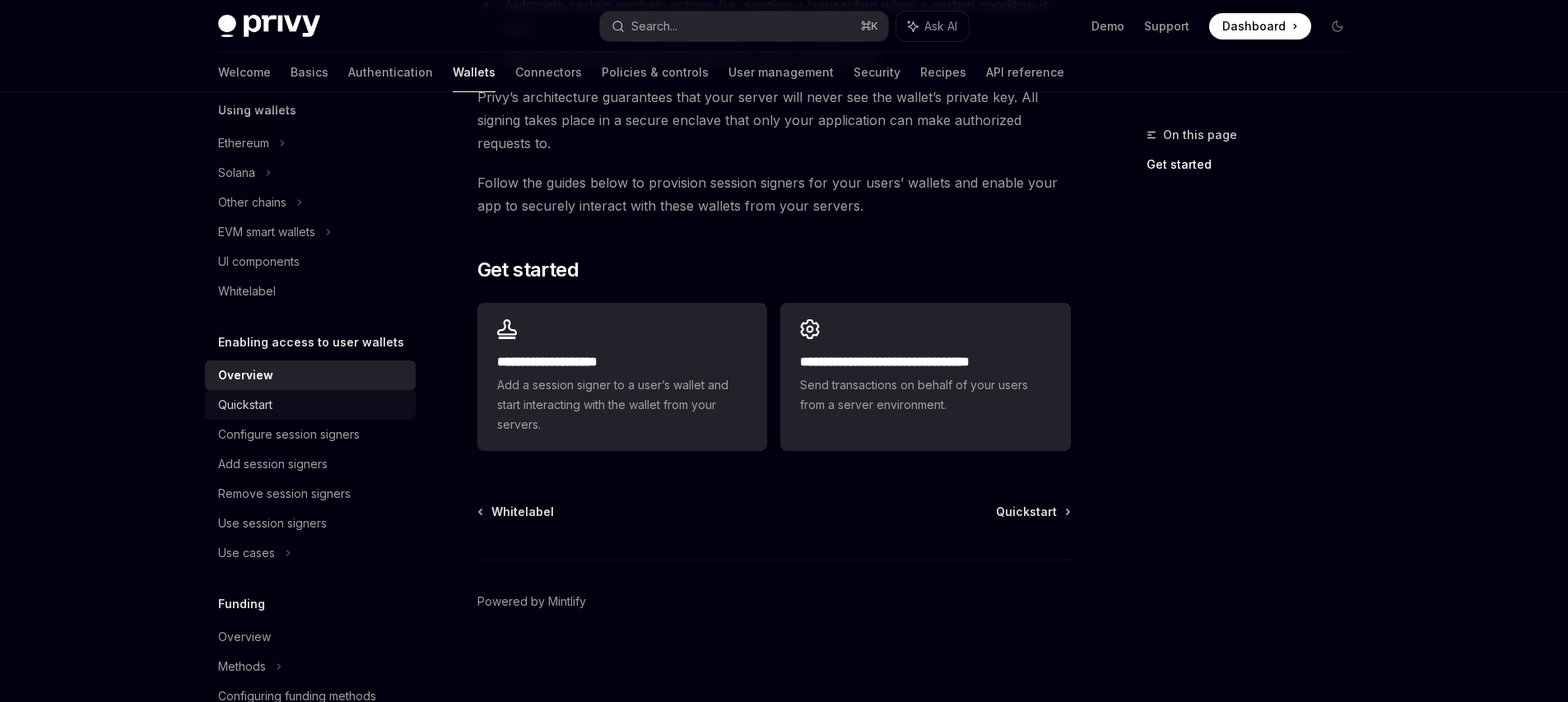 scroll, scrollTop: 0, scrollLeft: 0, axis: both 